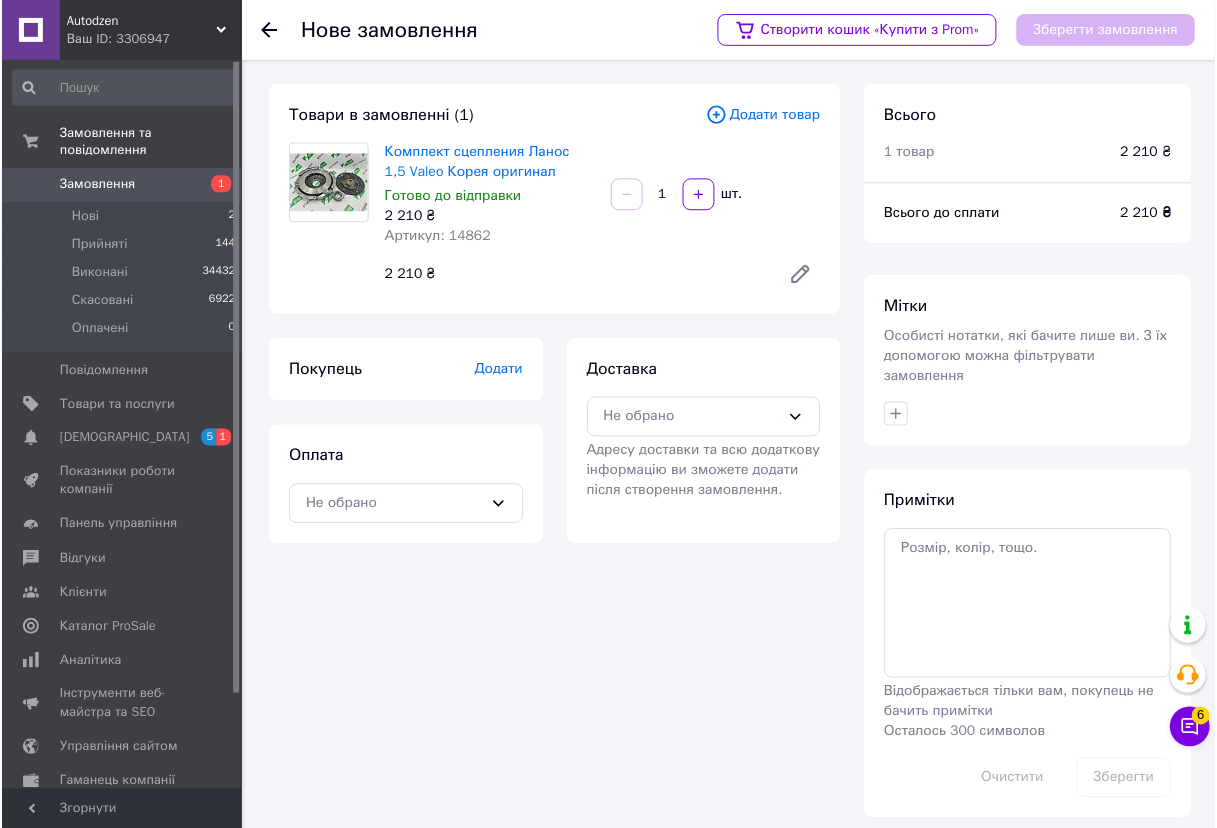 scroll, scrollTop: 0, scrollLeft: 0, axis: both 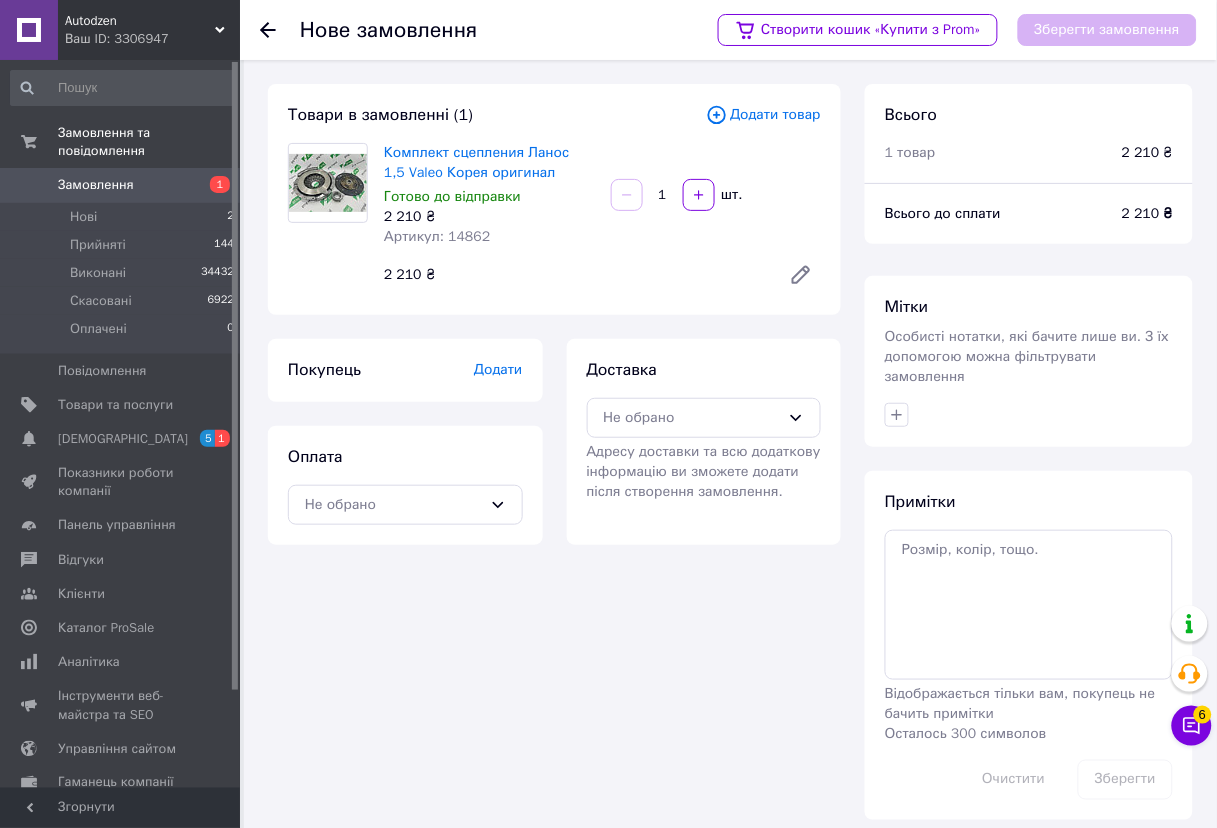 click on "Замовлення" at bounding box center (96, 185) 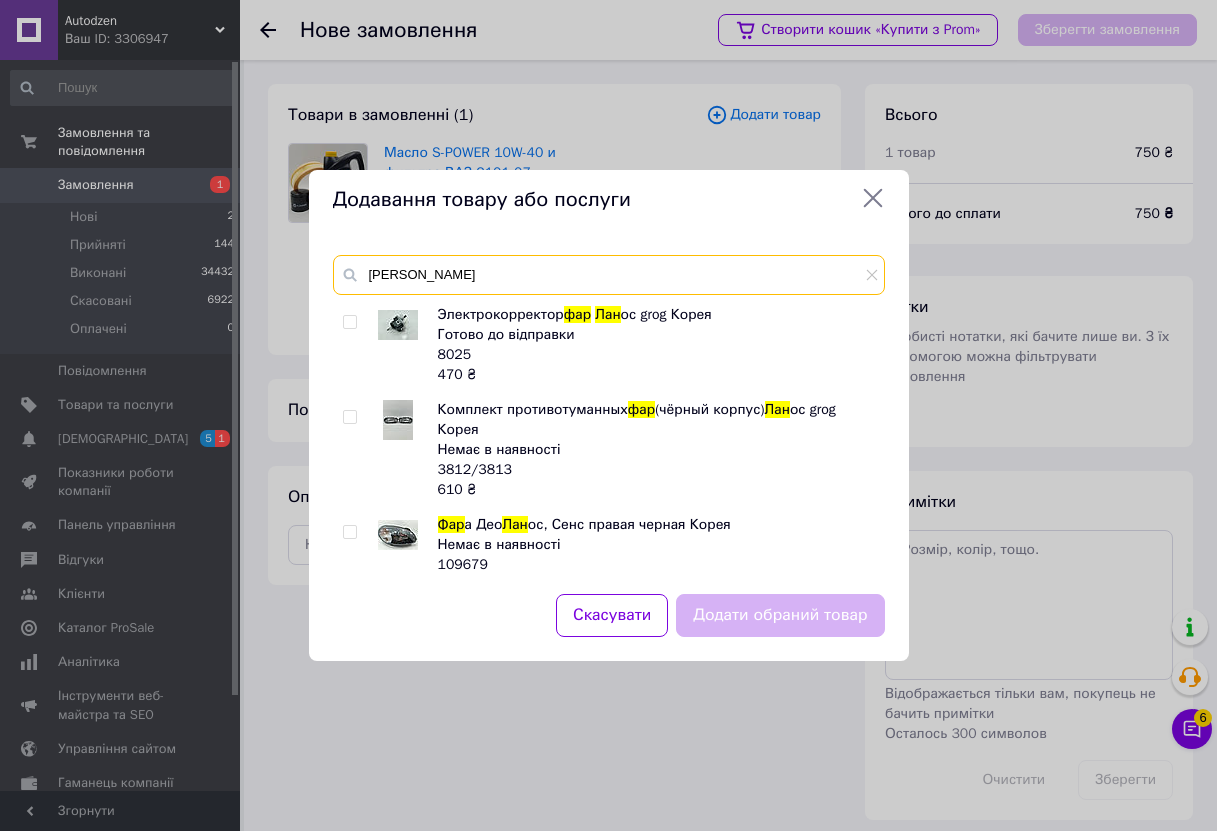 click on "Фар лан" at bounding box center [609, 275] 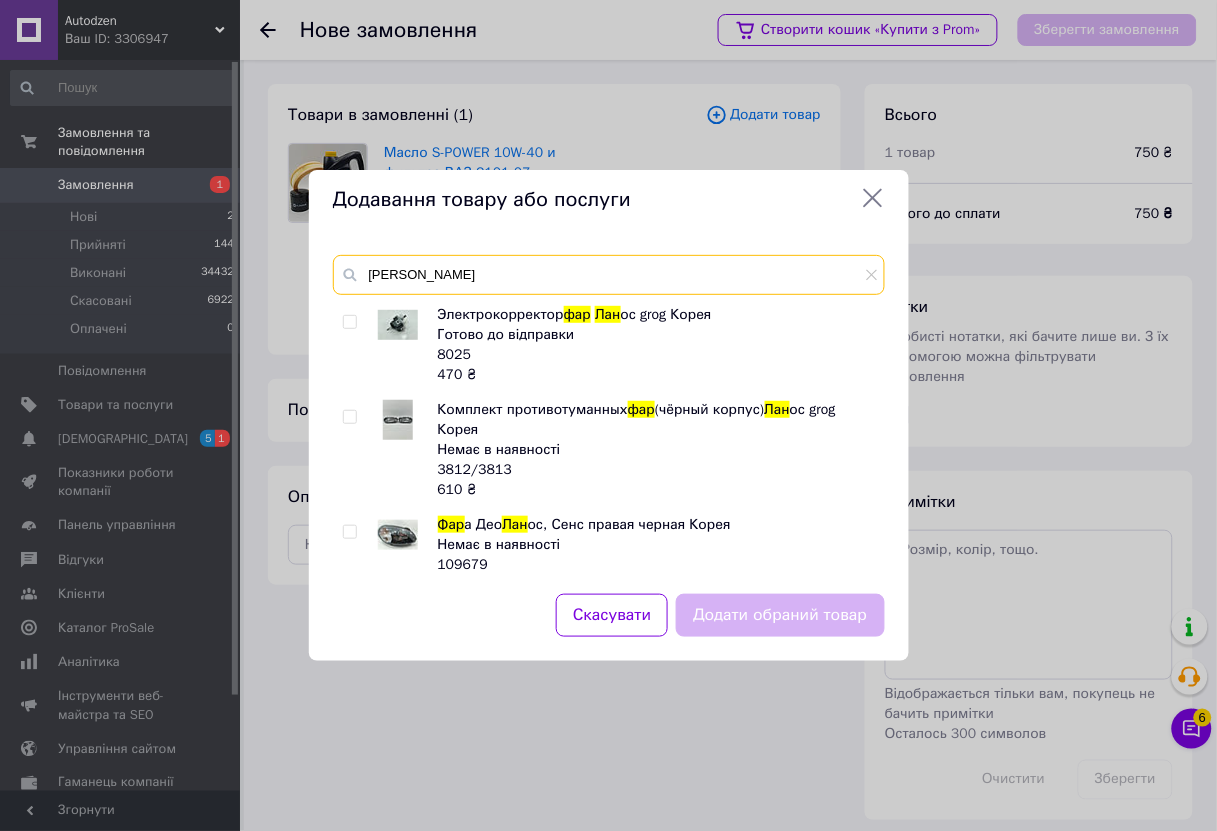 scroll, scrollTop: 555, scrollLeft: 0, axis: vertical 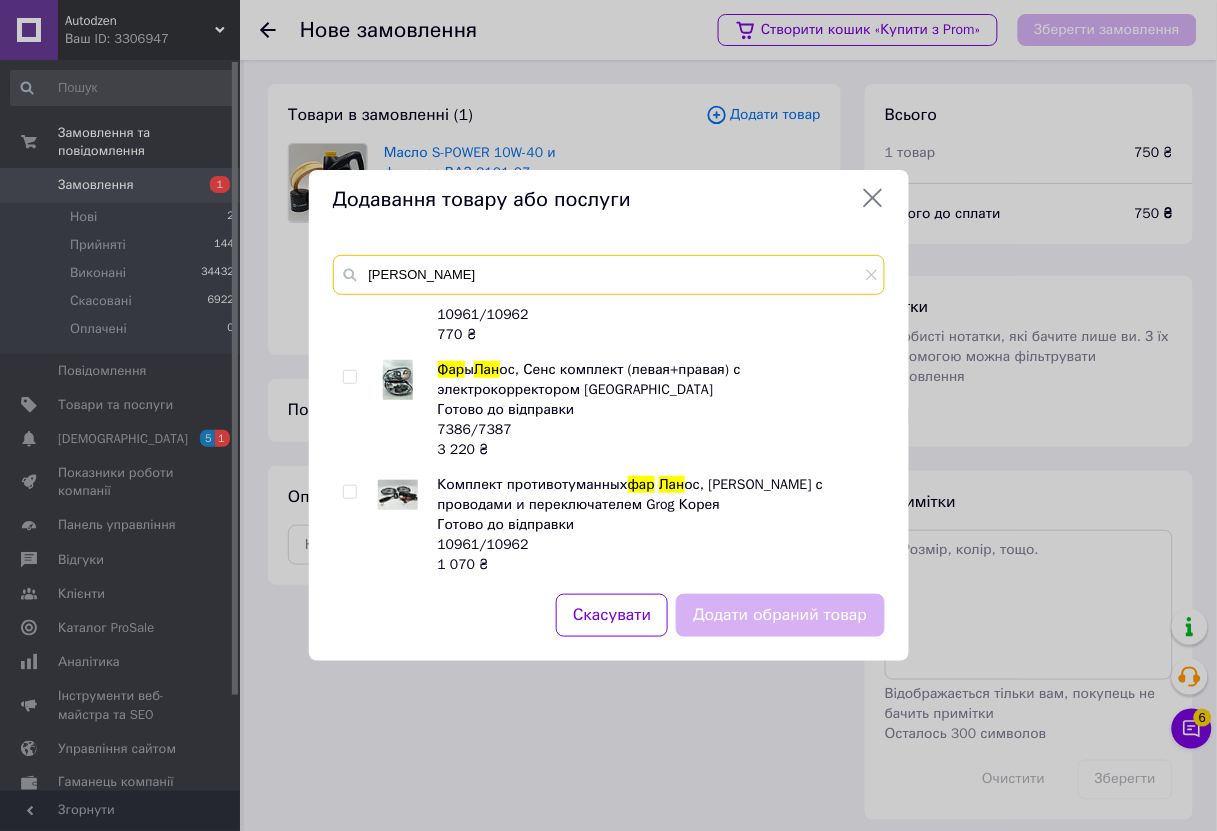 click on "Фар лан" at bounding box center [609, 275] 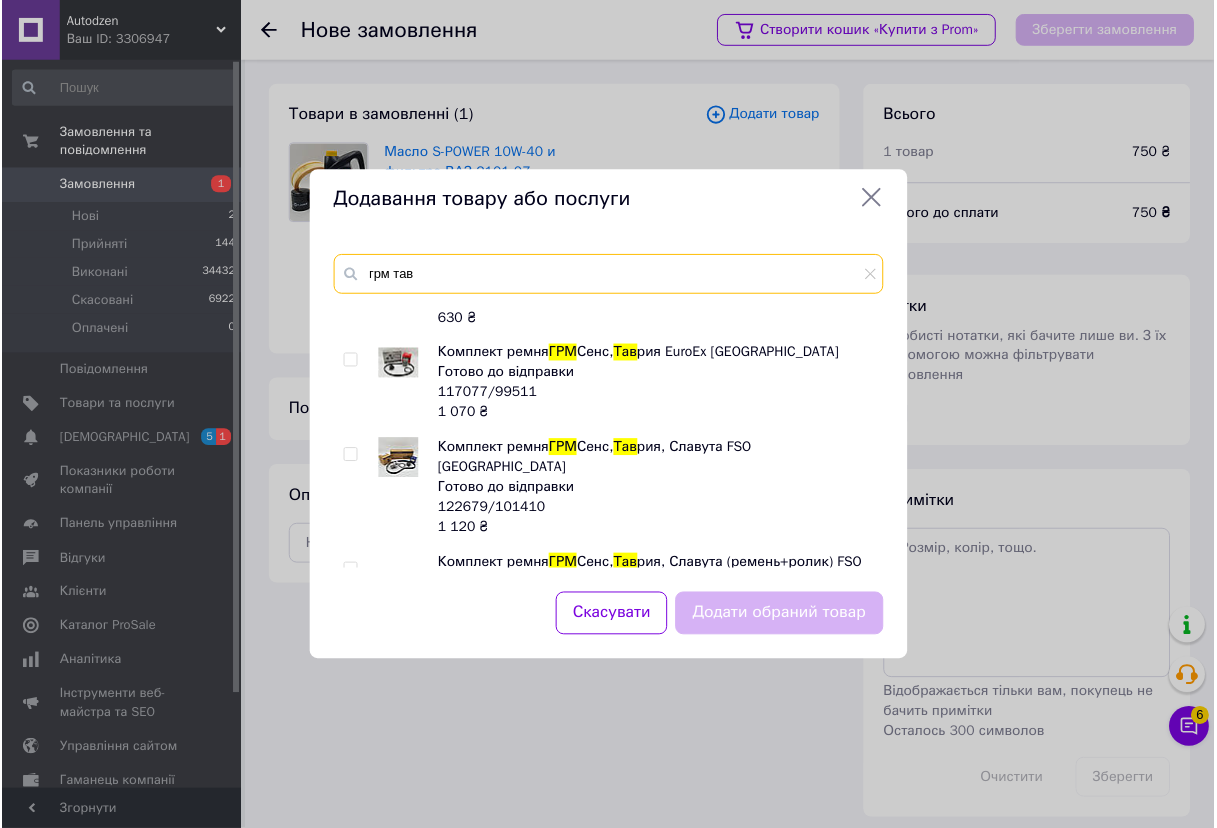 scroll, scrollTop: 111, scrollLeft: 0, axis: vertical 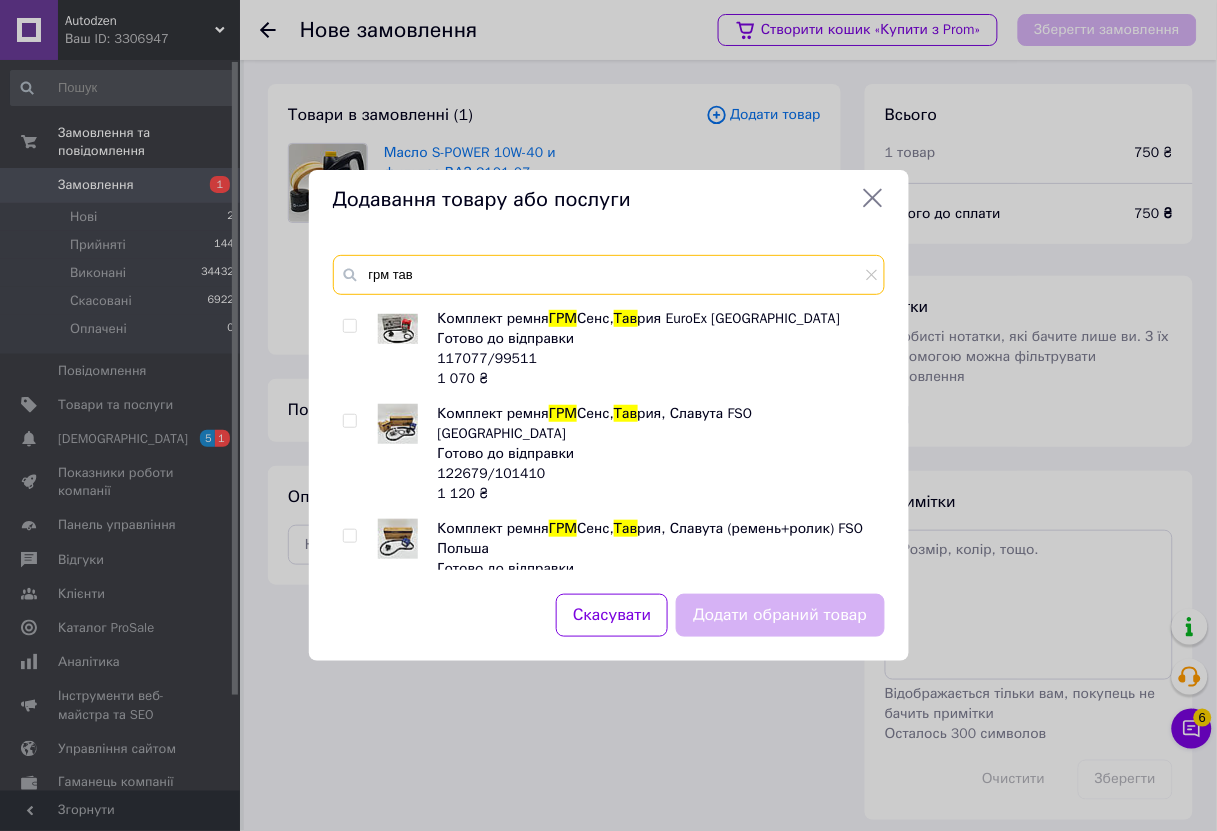 type on "грм тав" 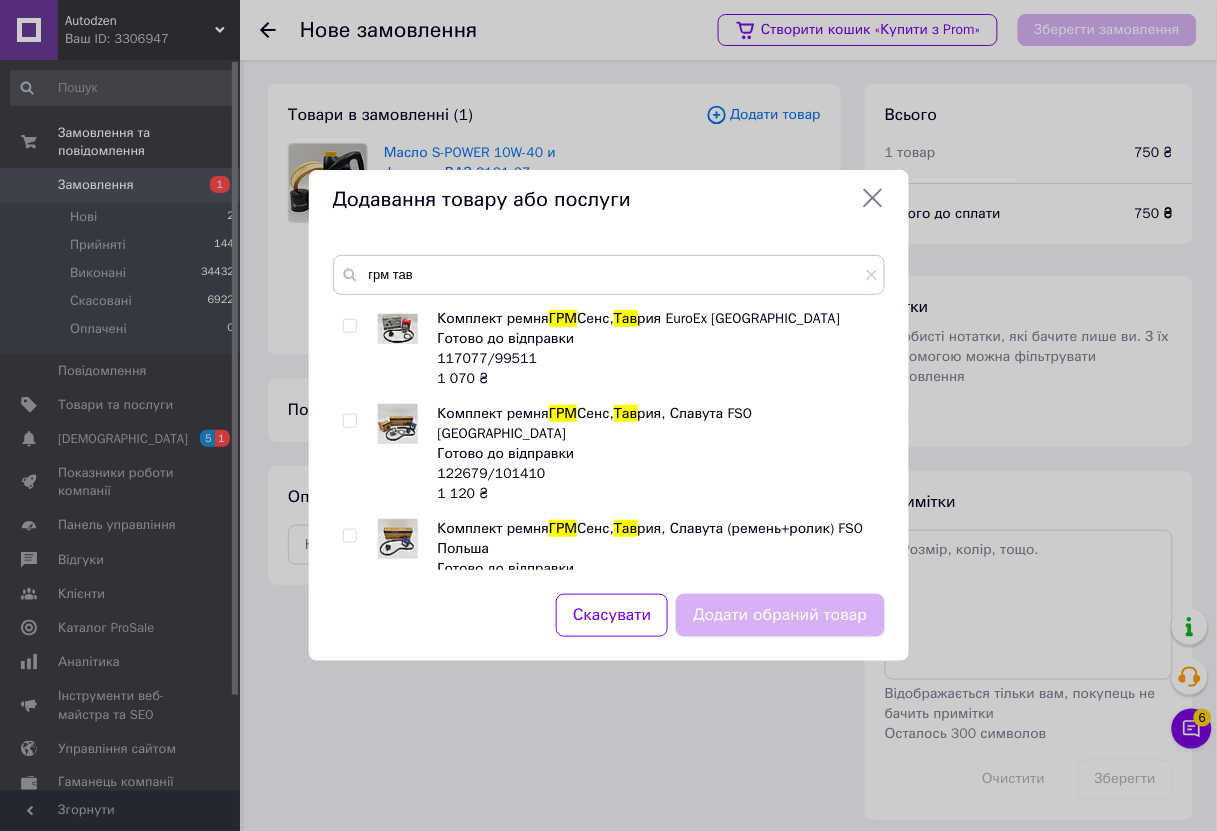 click at bounding box center (350, 421) 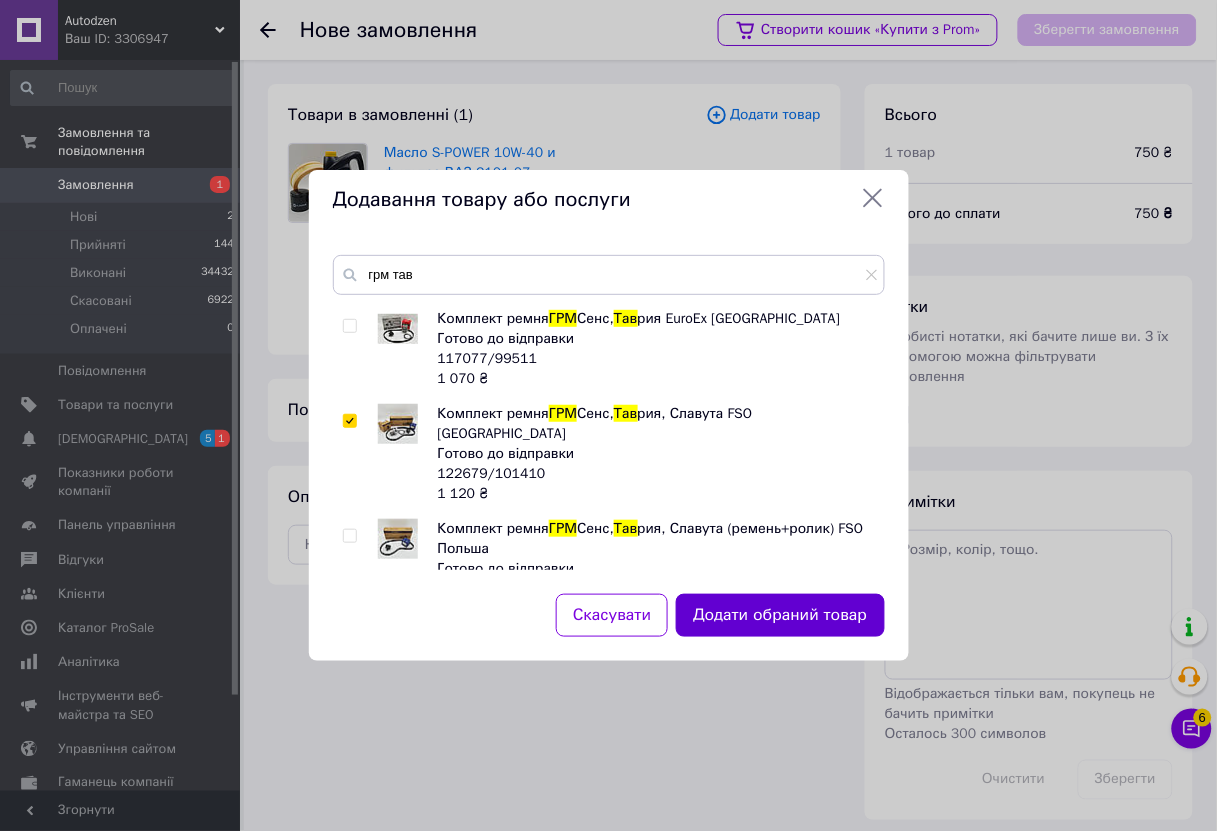 click on "Додати обраний товар" at bounding box center [780, 615] 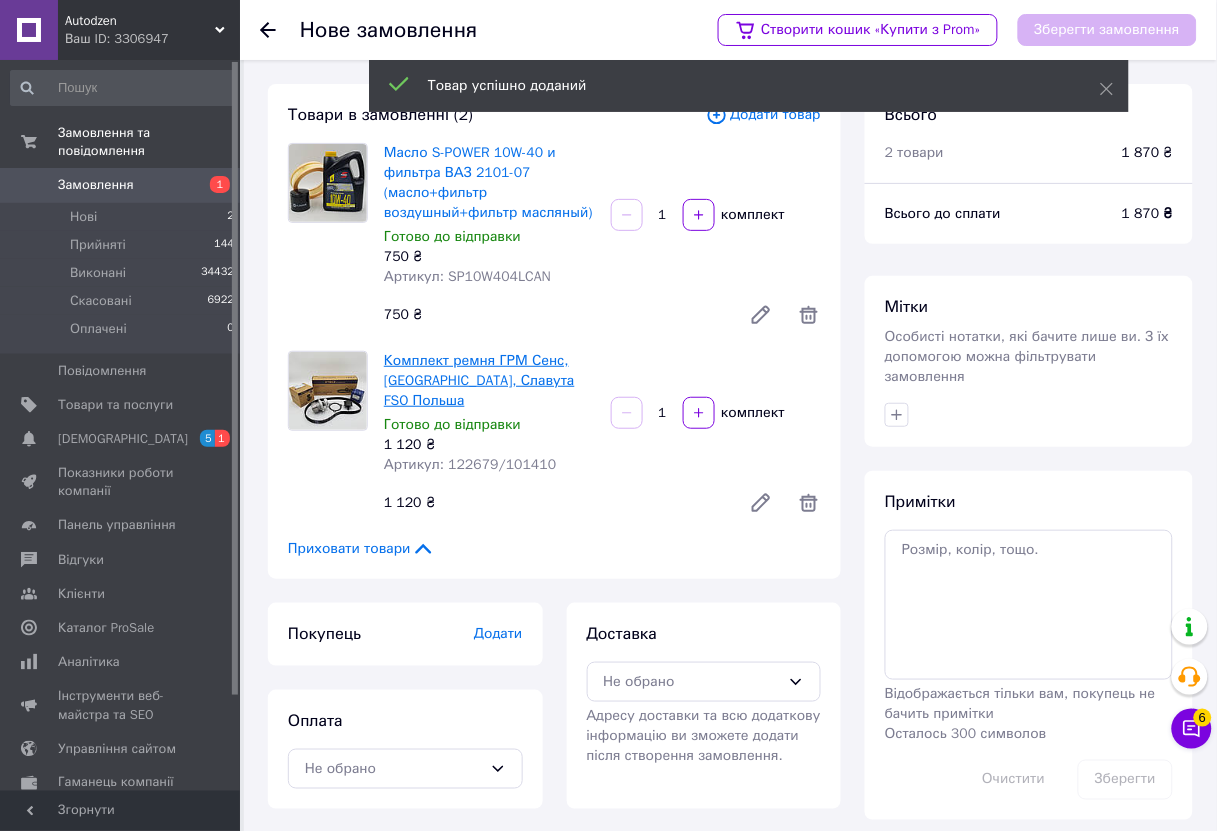 click on "Комплект ремня ГРМ Сенс, Таврия, Славута FSO Польша" at bounding box center (479, 380) 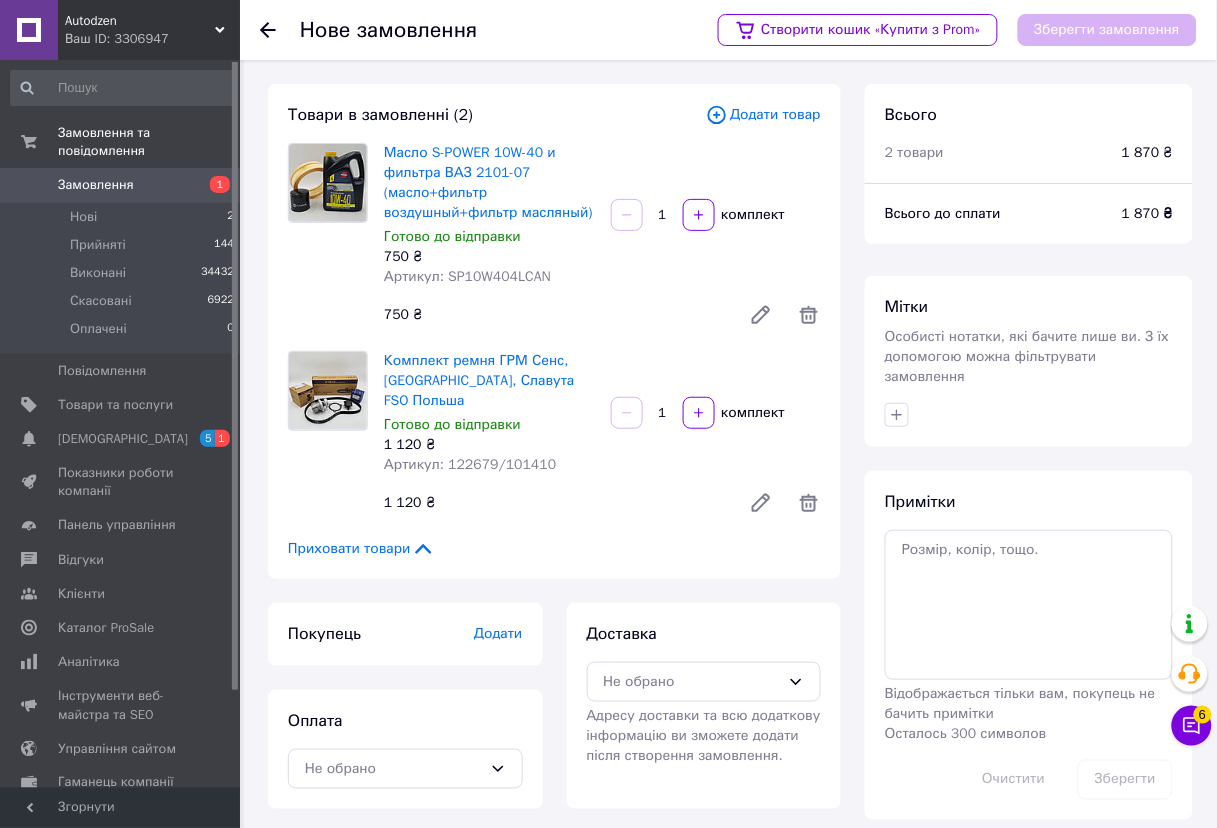 click on "Додати товар" at bounding box center (763, 115) 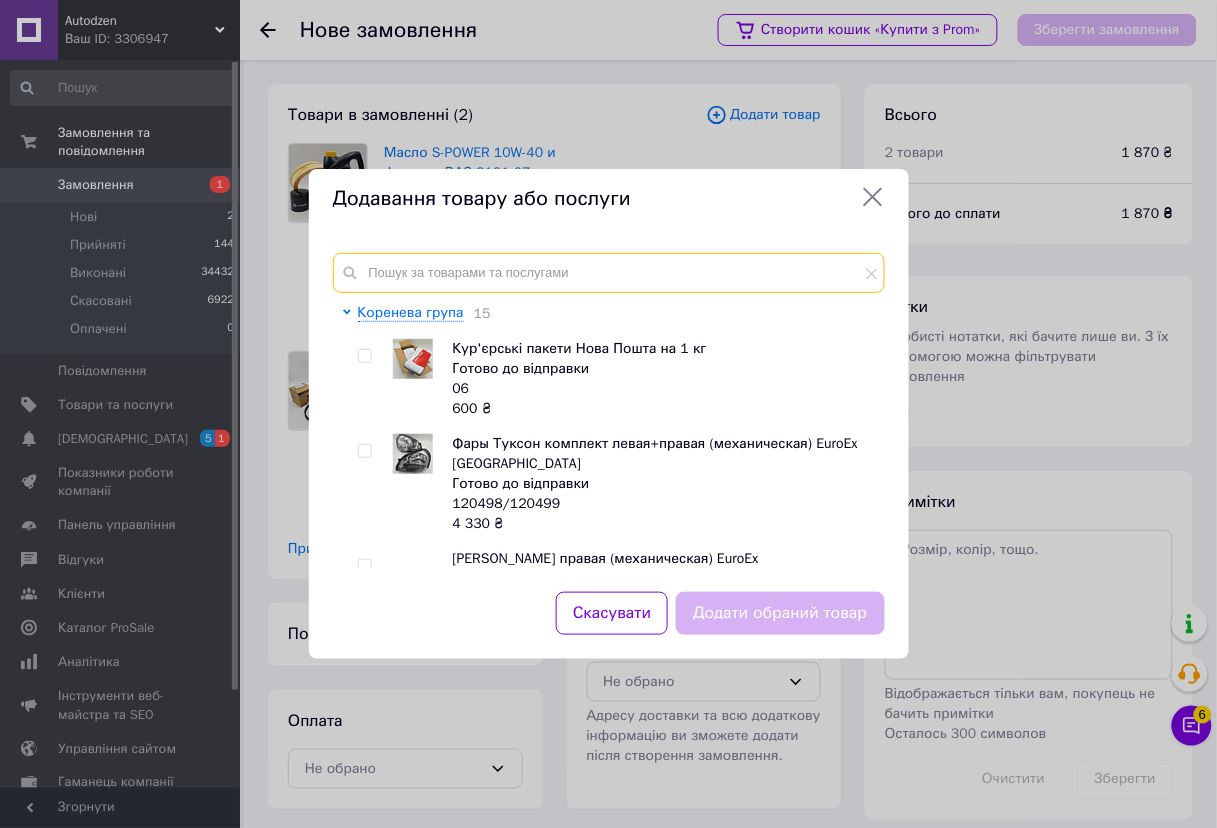 click at bounding box center (609, 273) 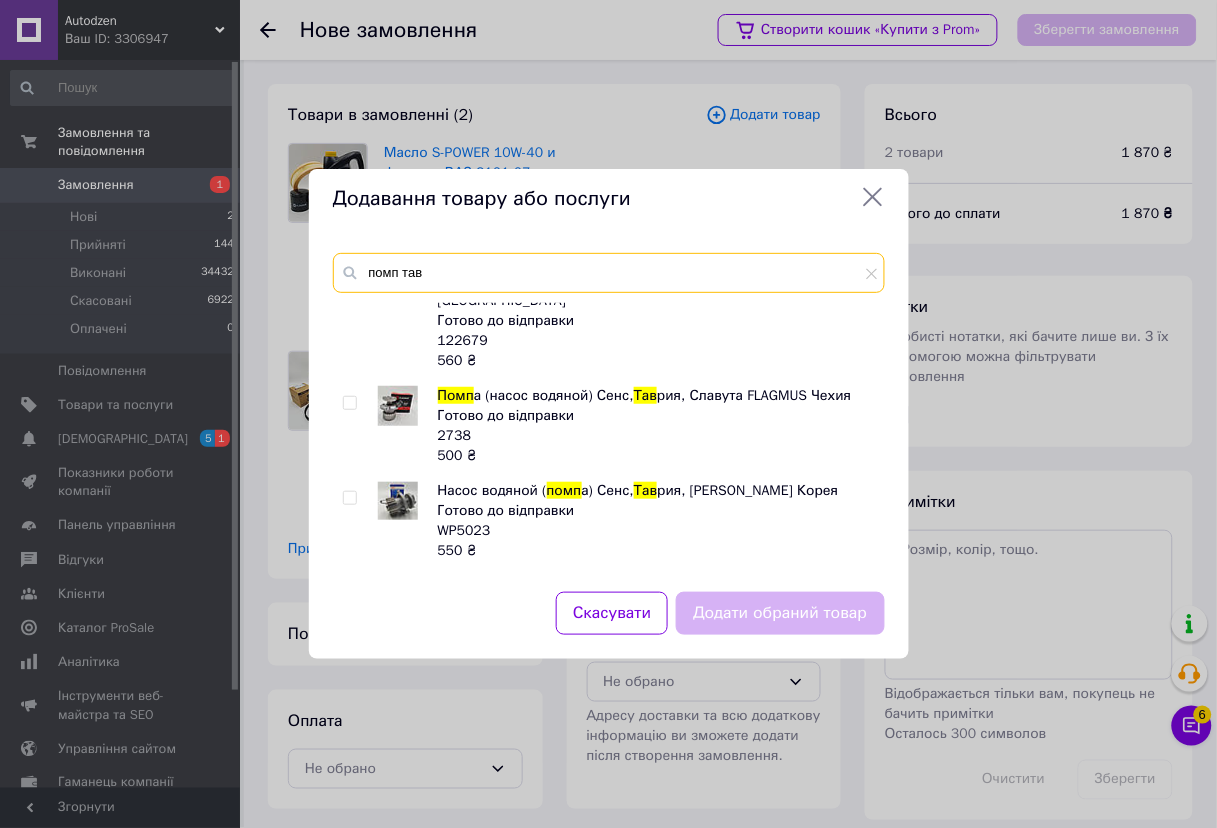 scroll, scrollTop: 333, scrollLeft: 0, axis: vertical 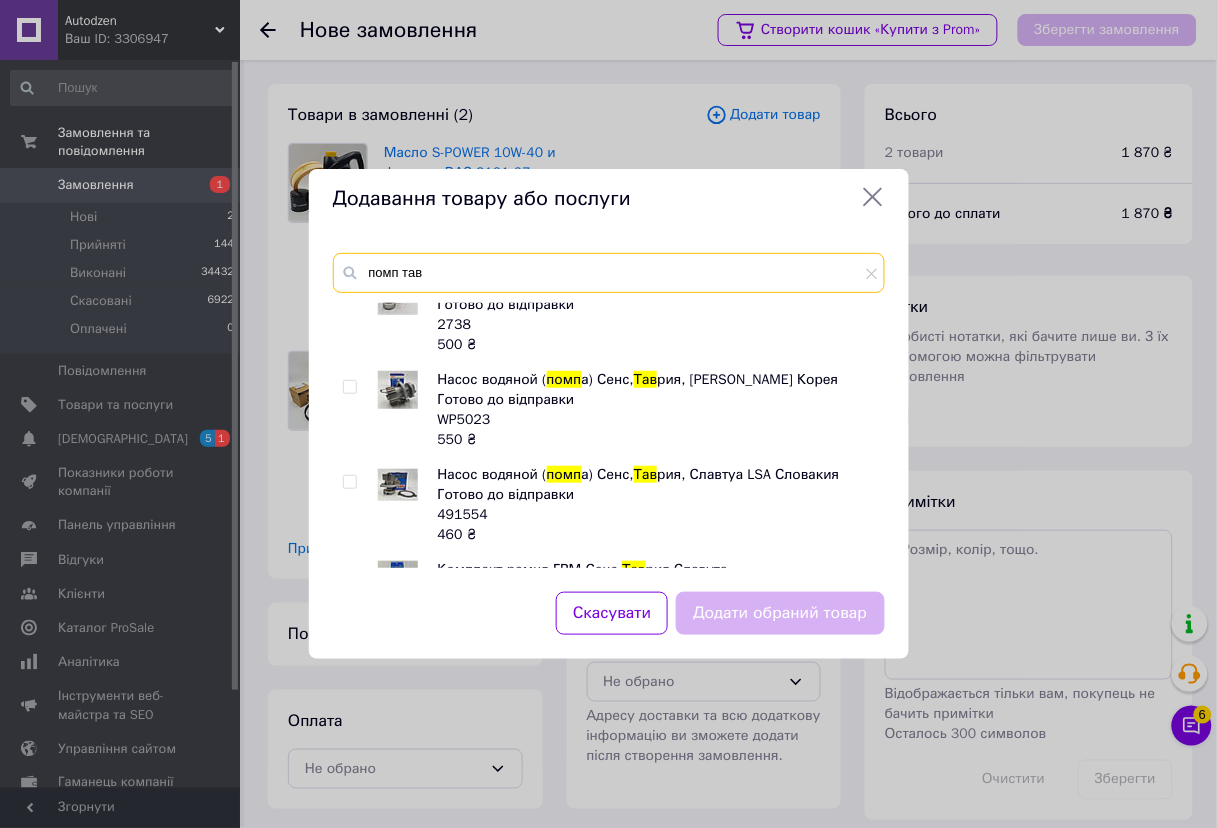 type on "помп тав" 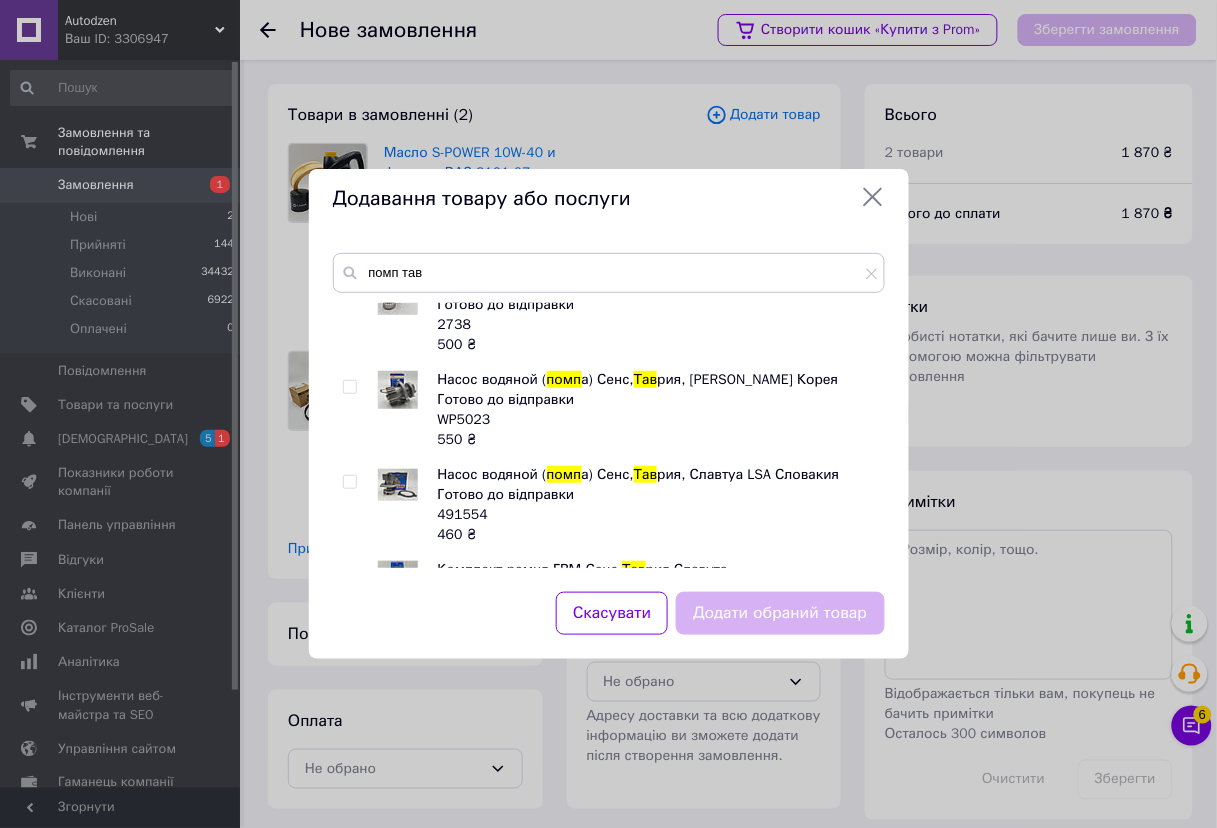 click on "WP5023" at bounding box center [464, 419] 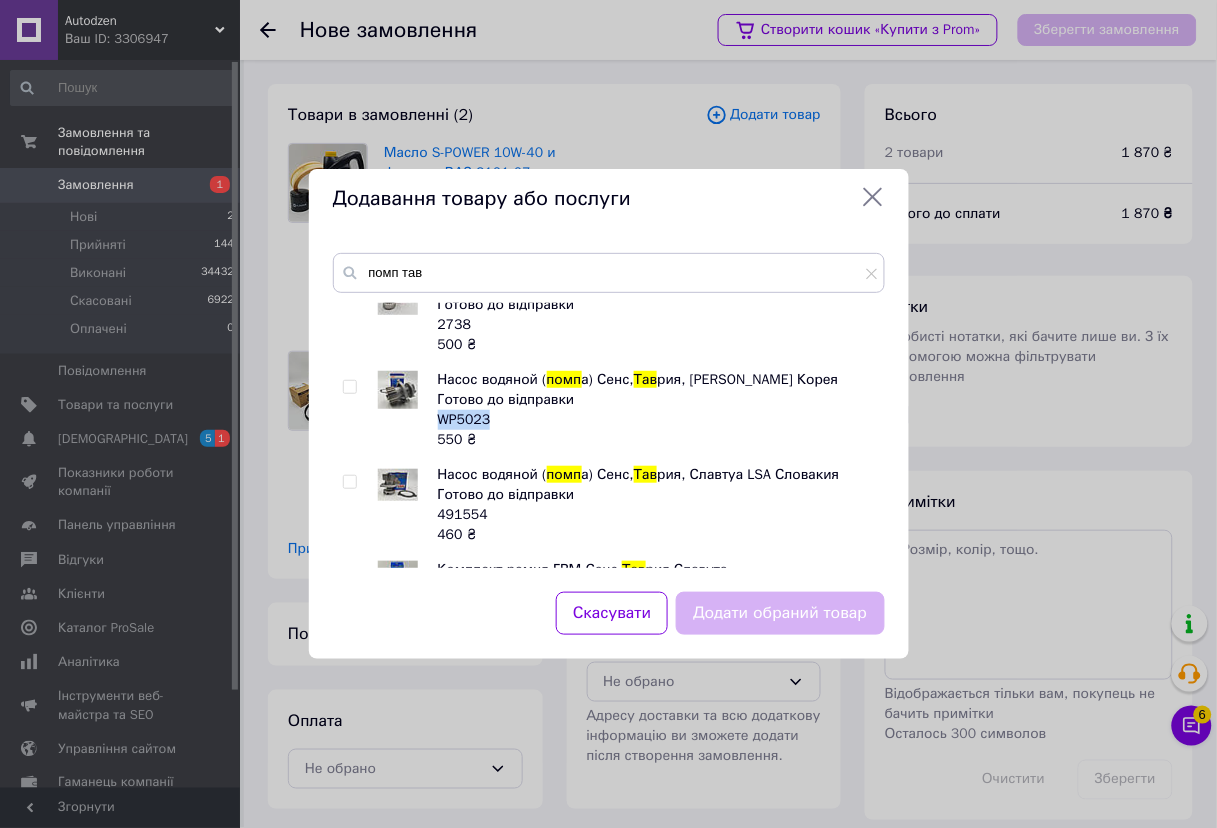 click on "WP5023" at bounding box center (464, 419) 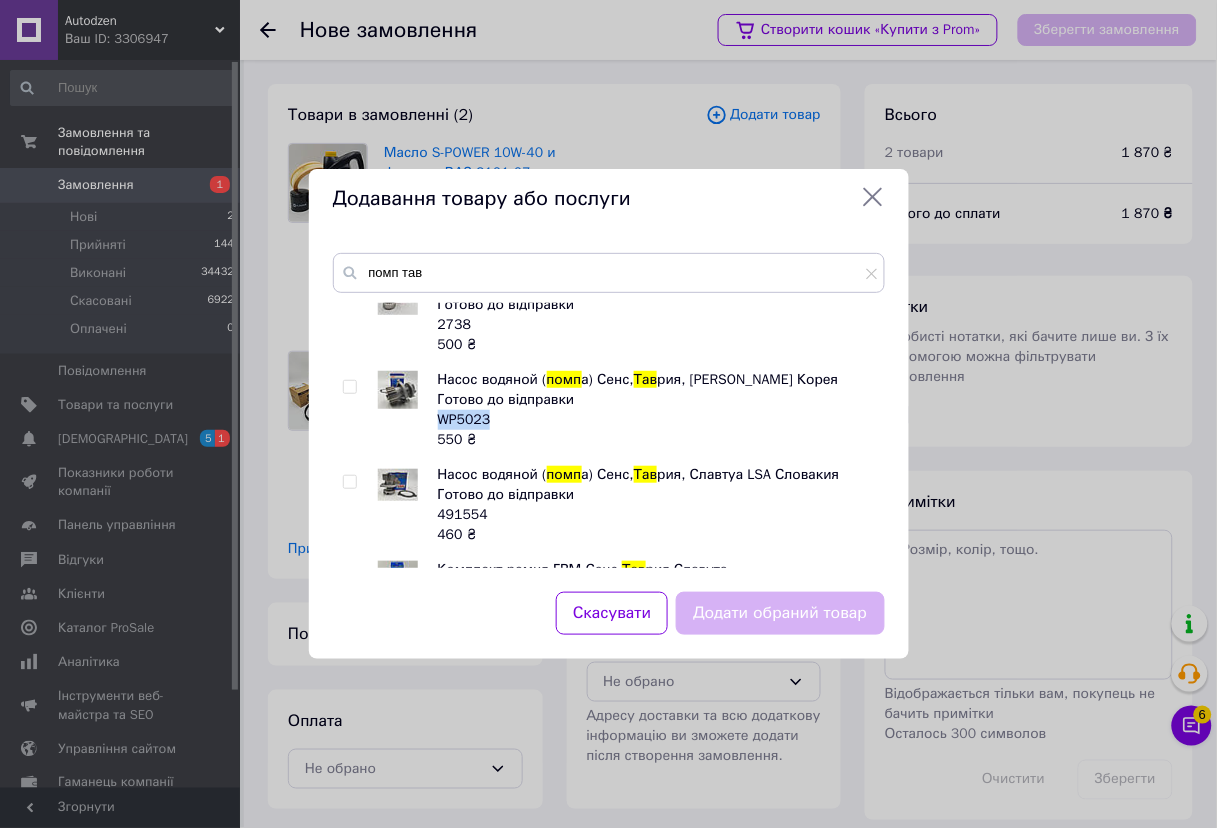 click on "WP5023" at bounding box center (464, 419) 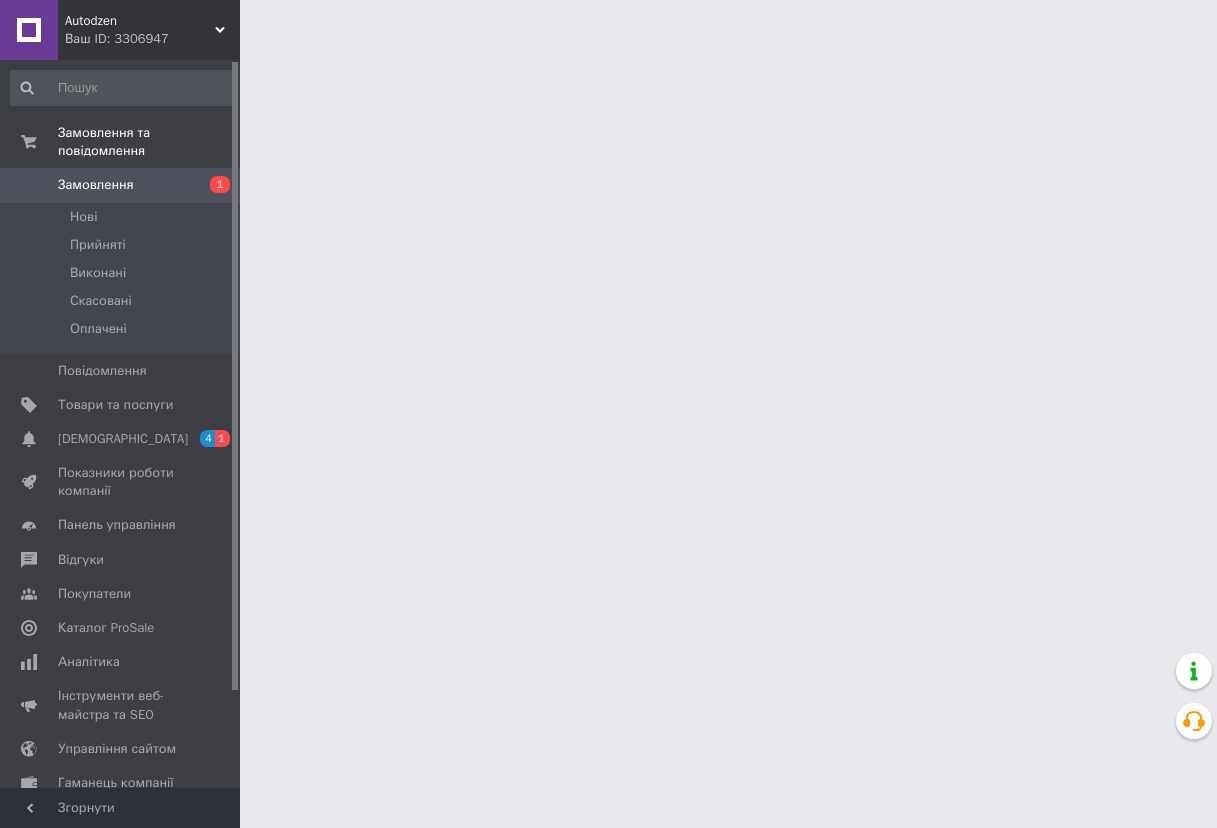 scroll, scrollTop: 0, scrollLeft: 0, axis: both 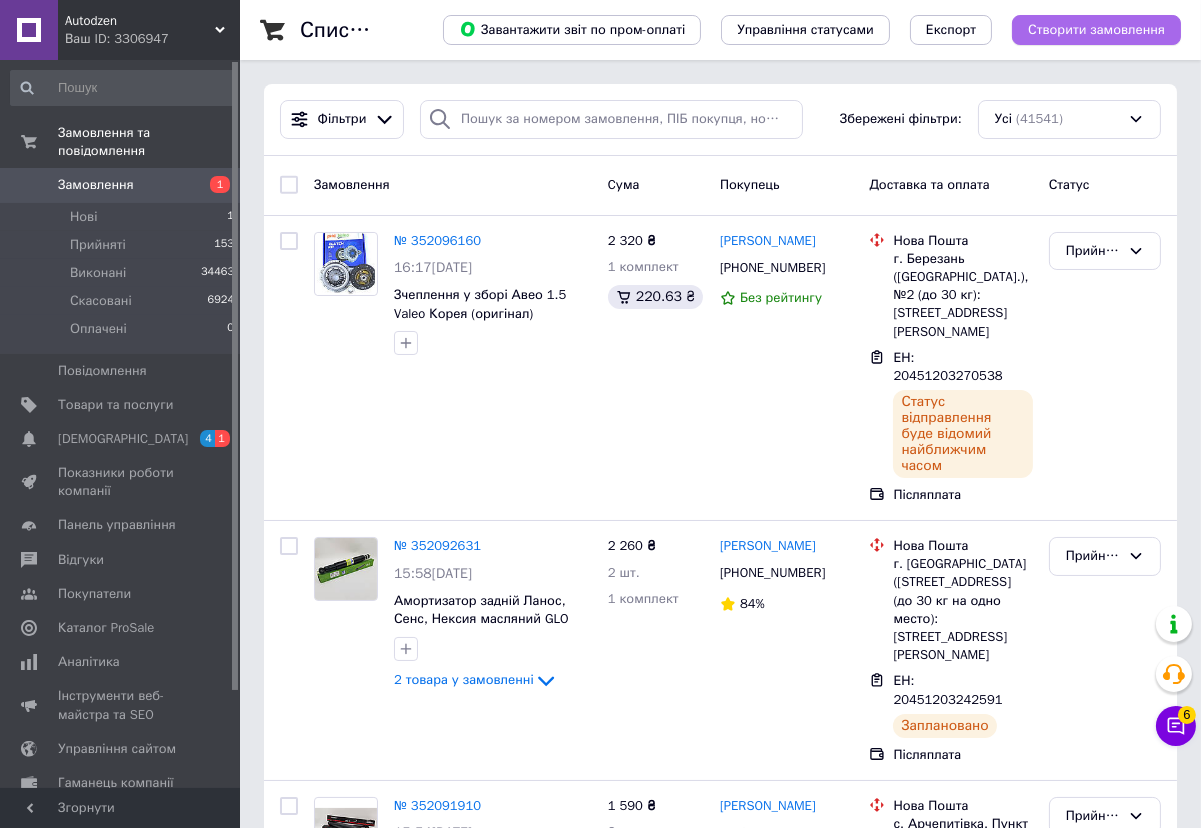 click on "Створити замовлення" at bounding box center (1096, 30) 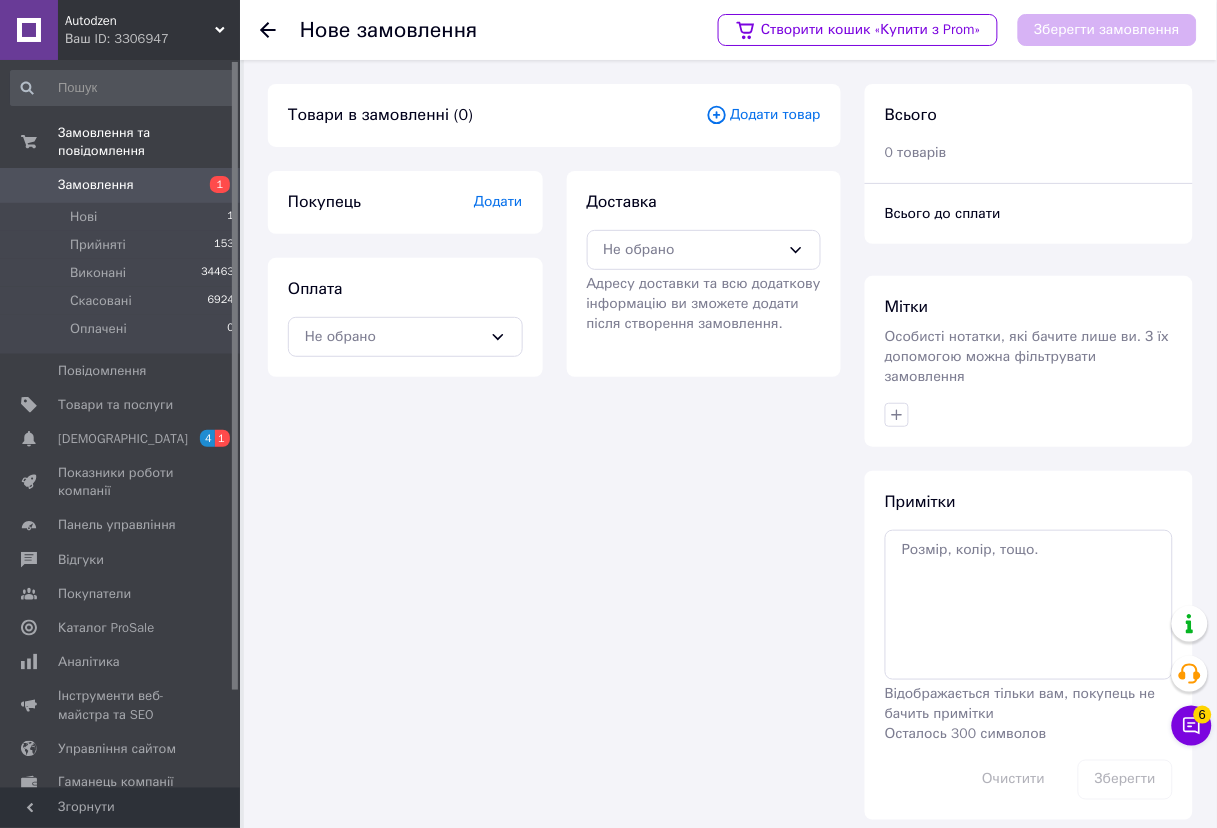 click on "Додати товар" at bounding box center (763, 115) 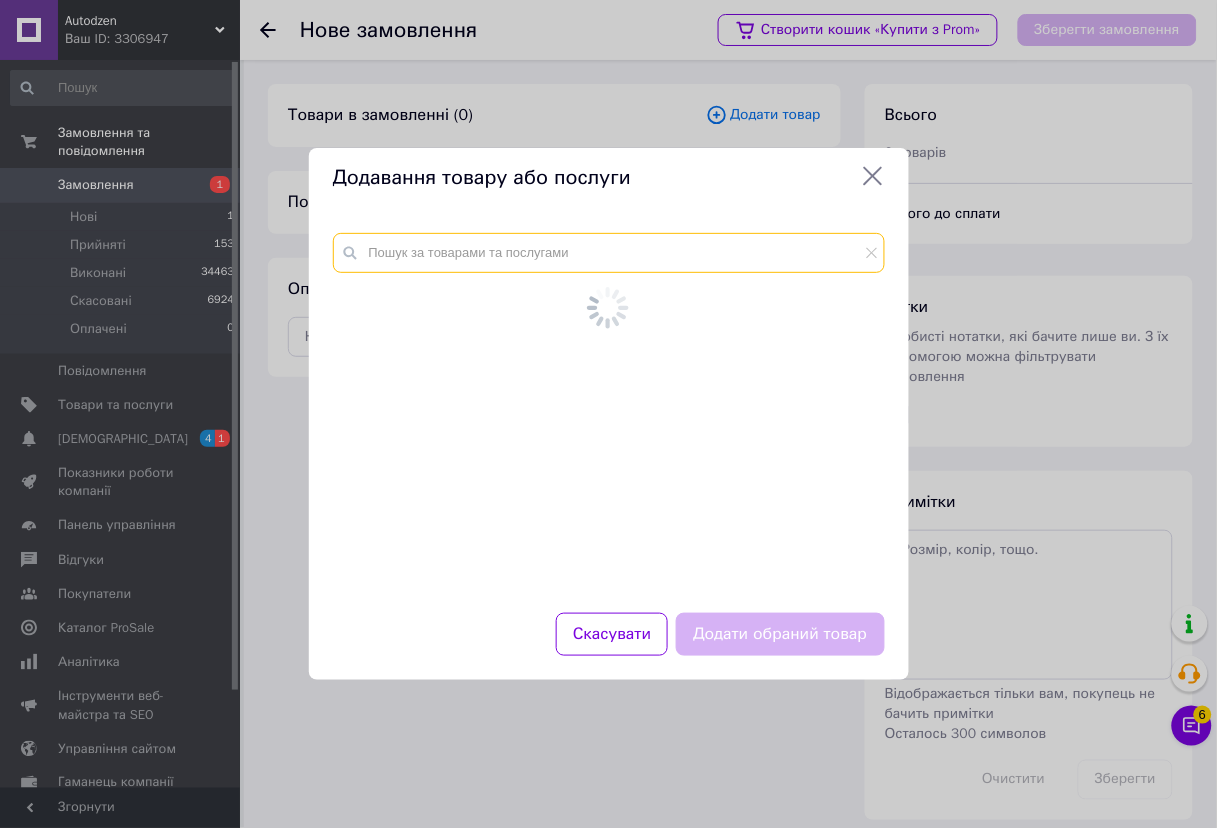 click at bounding box center (609, 253) 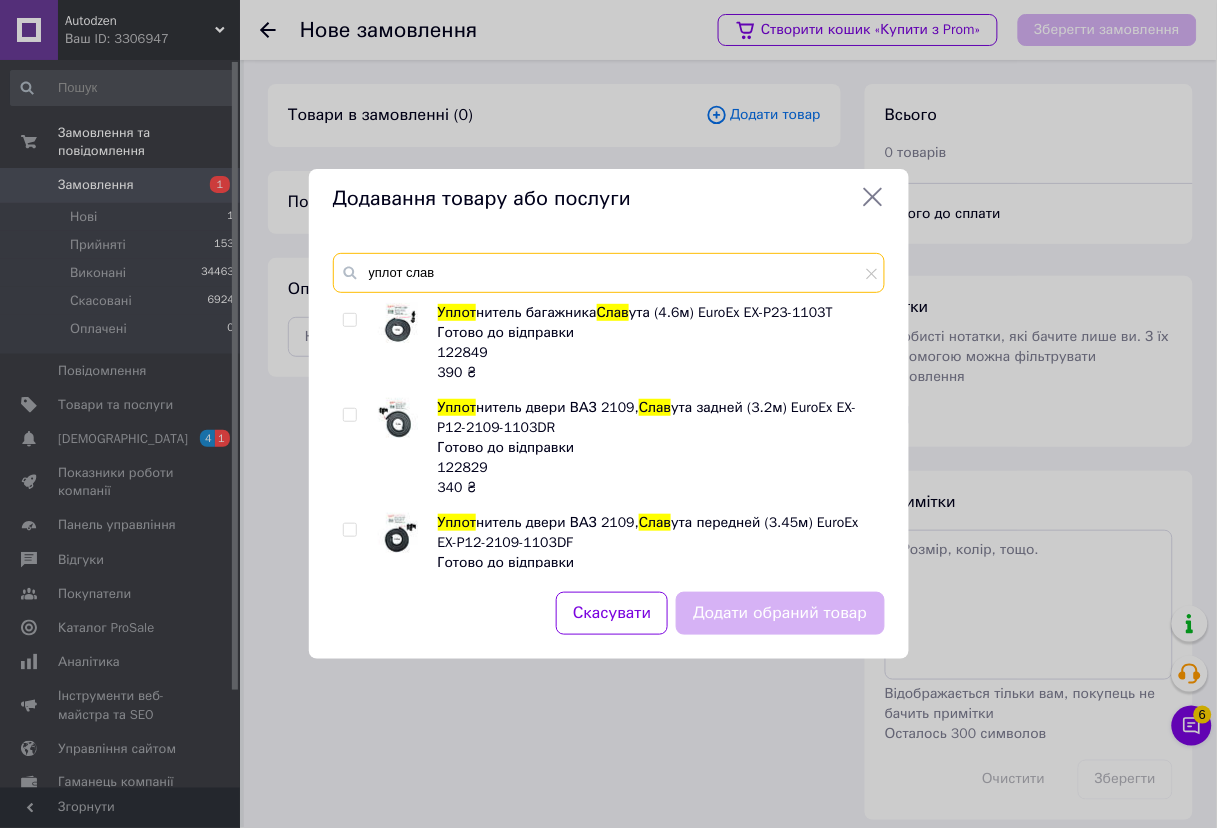 type on "уплот слав" 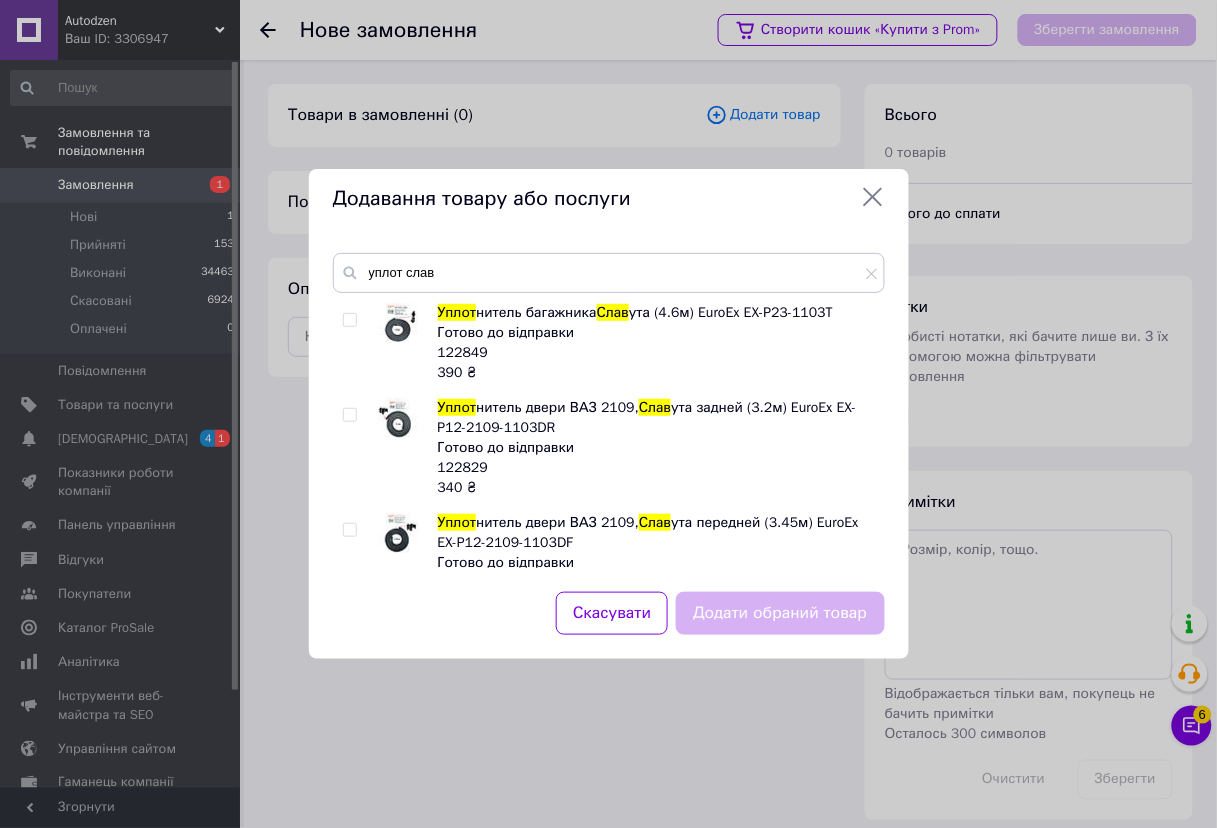 click on "122849" at bounding box center (463, 352) 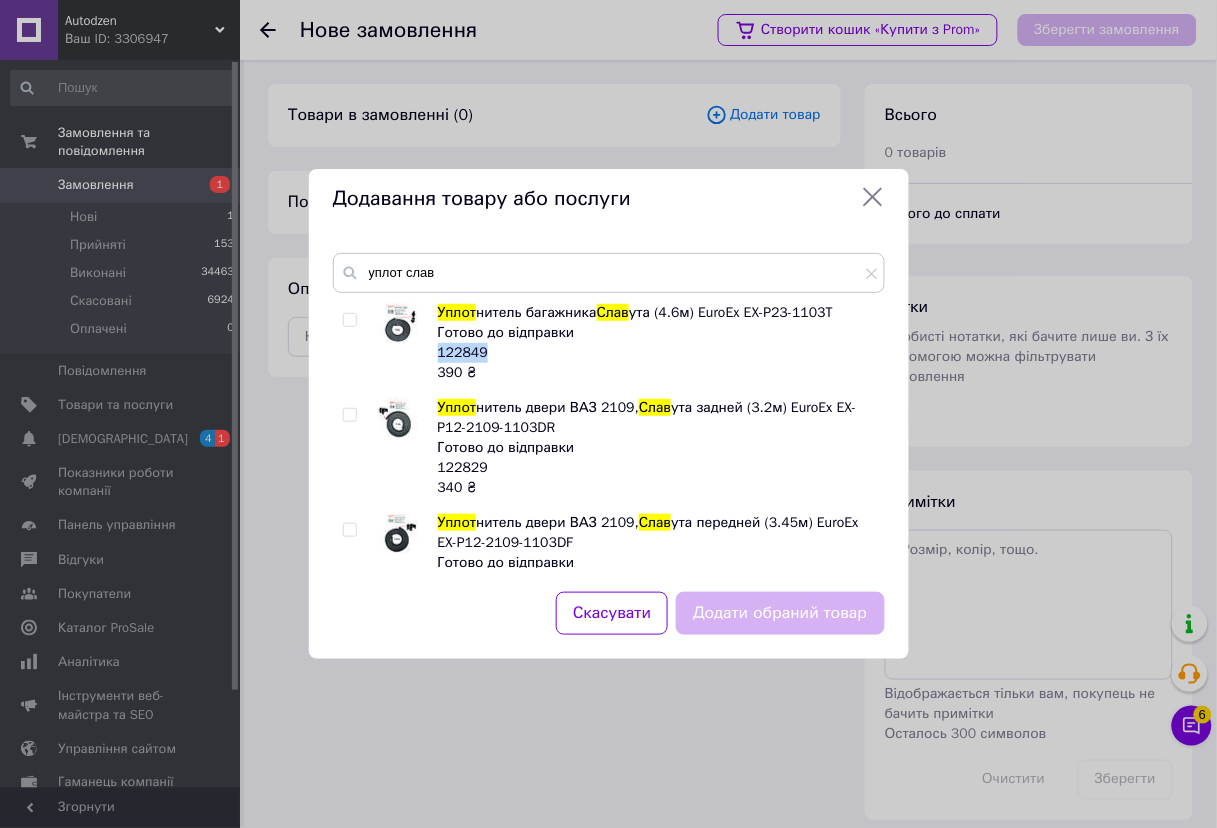 click on "122849" at bounding box center (463, 352) 